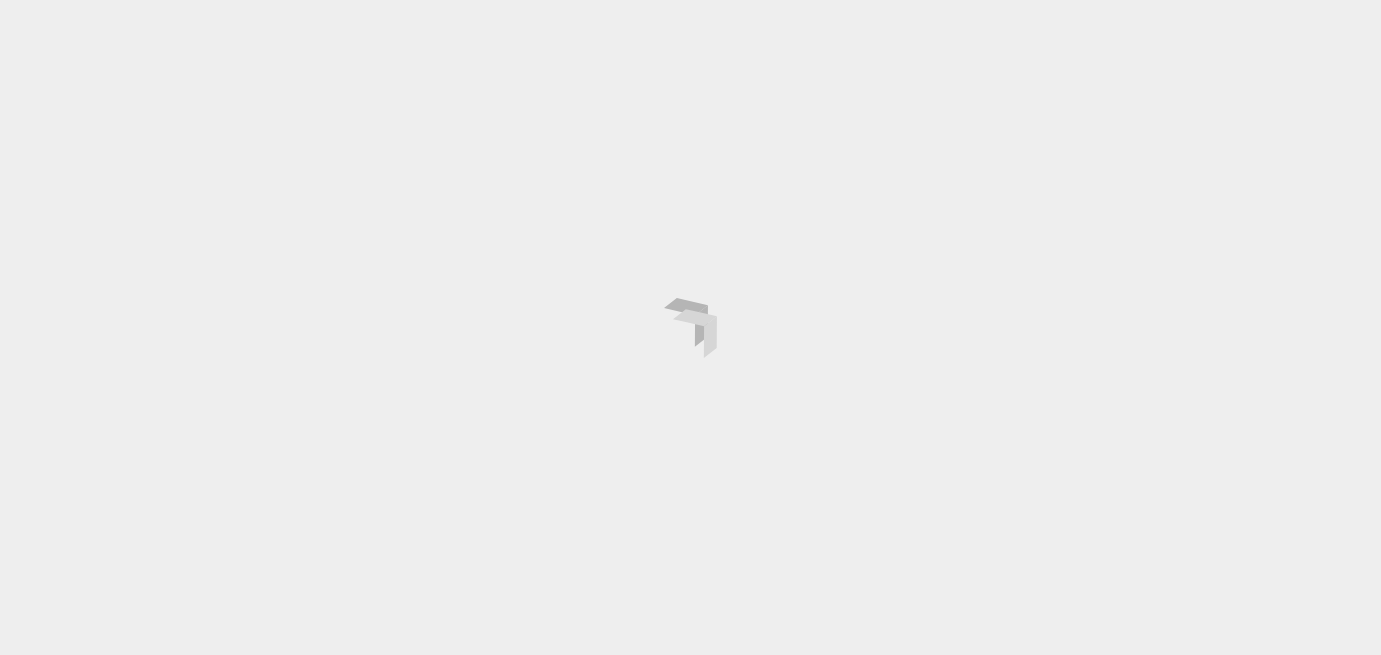 scroll, scrollTop: 0, scrollLeft: 0, axis: both 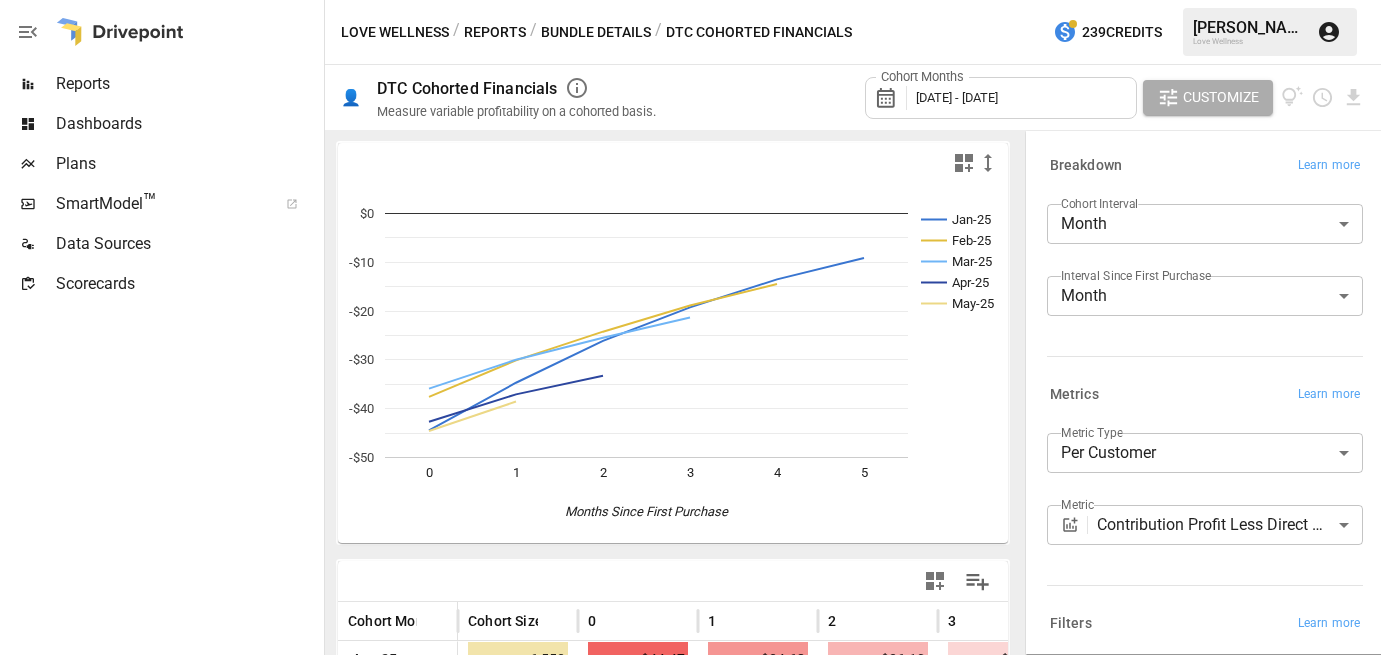 click on "Reports" at bounding box center (160, 84) 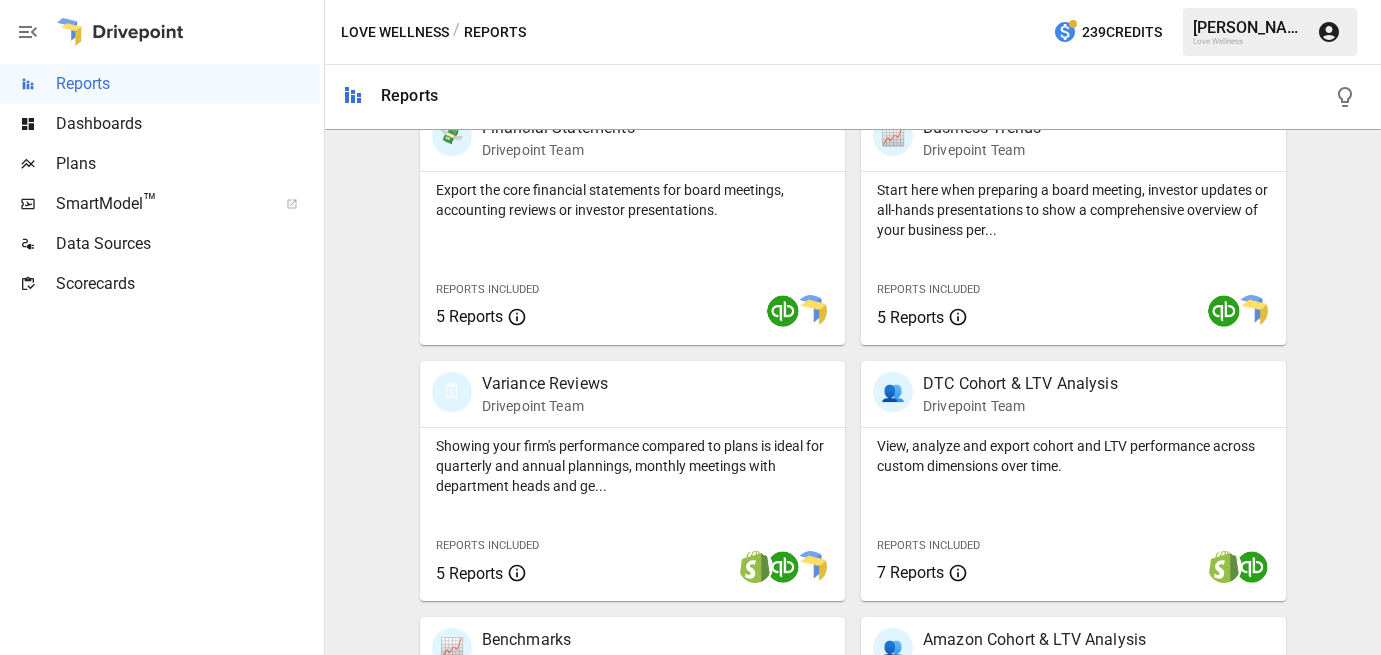 scroll, scrollTop: 431, scrollLeft: 0, axis: vertical 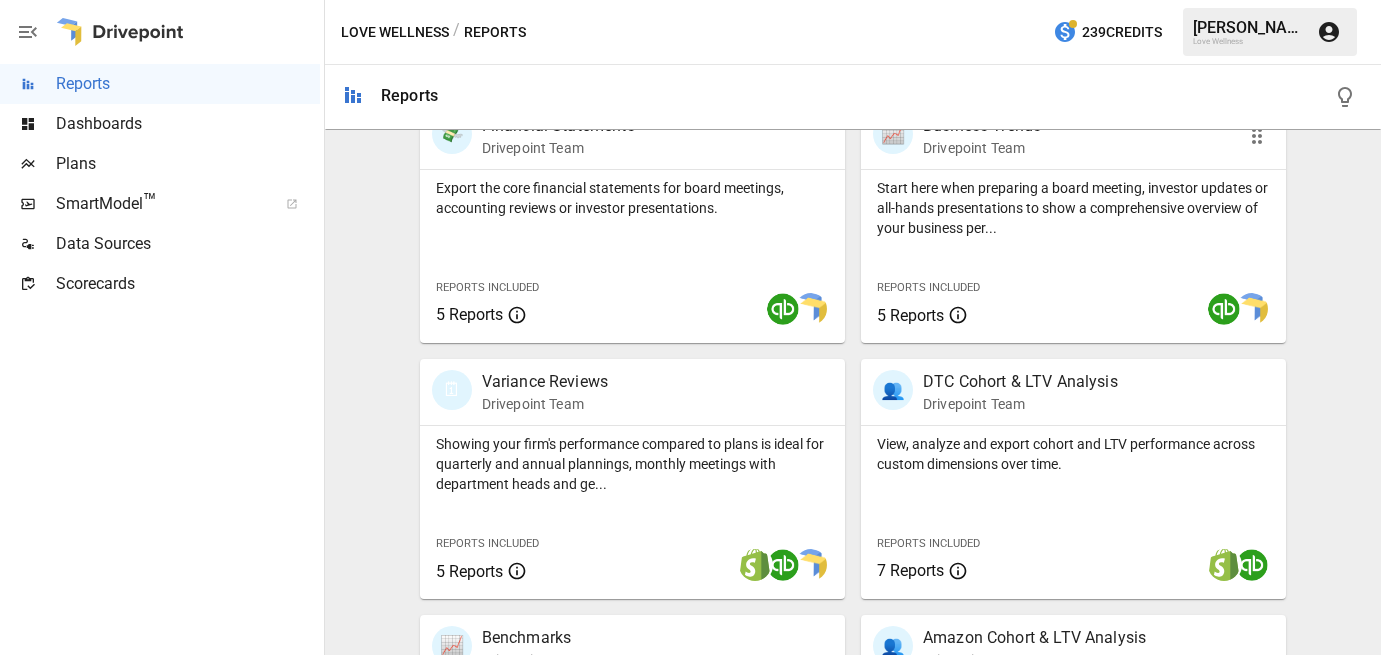 click on "Reports Included 5 Reports" at bounding box center (949, 300) 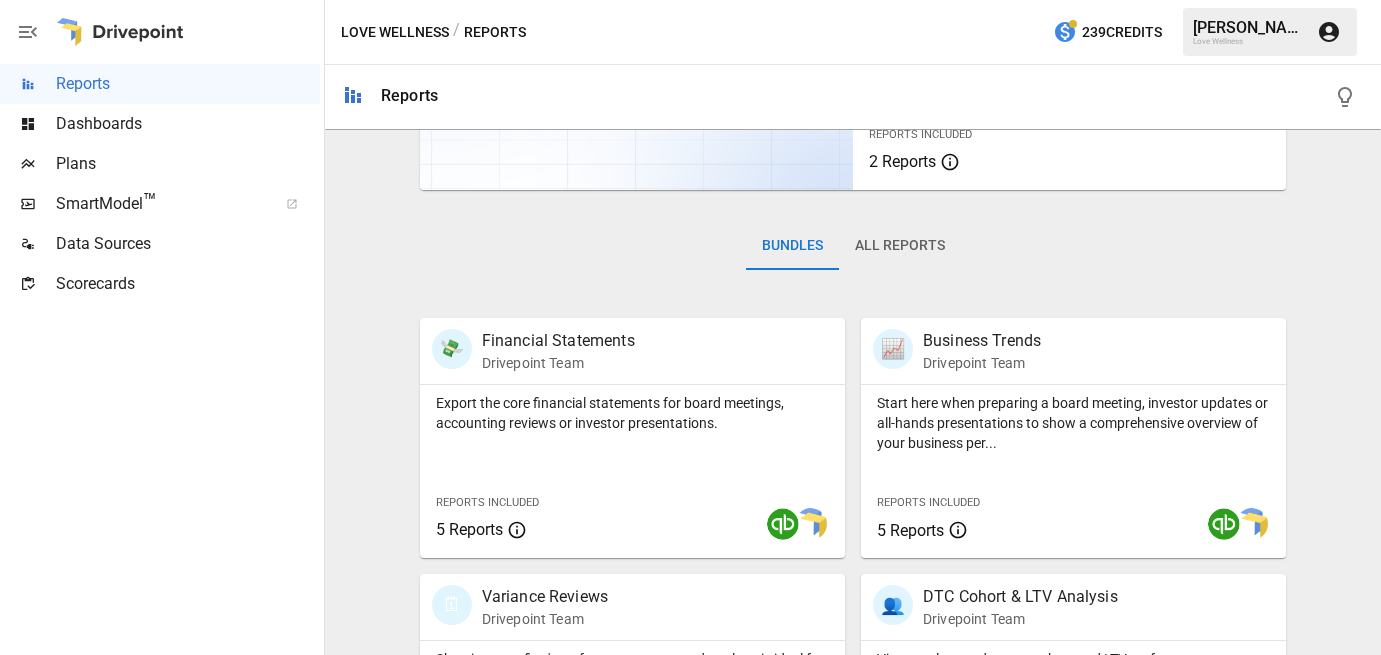scroll, scrollTop: 221, scrollLeft: 0, axis: vertical 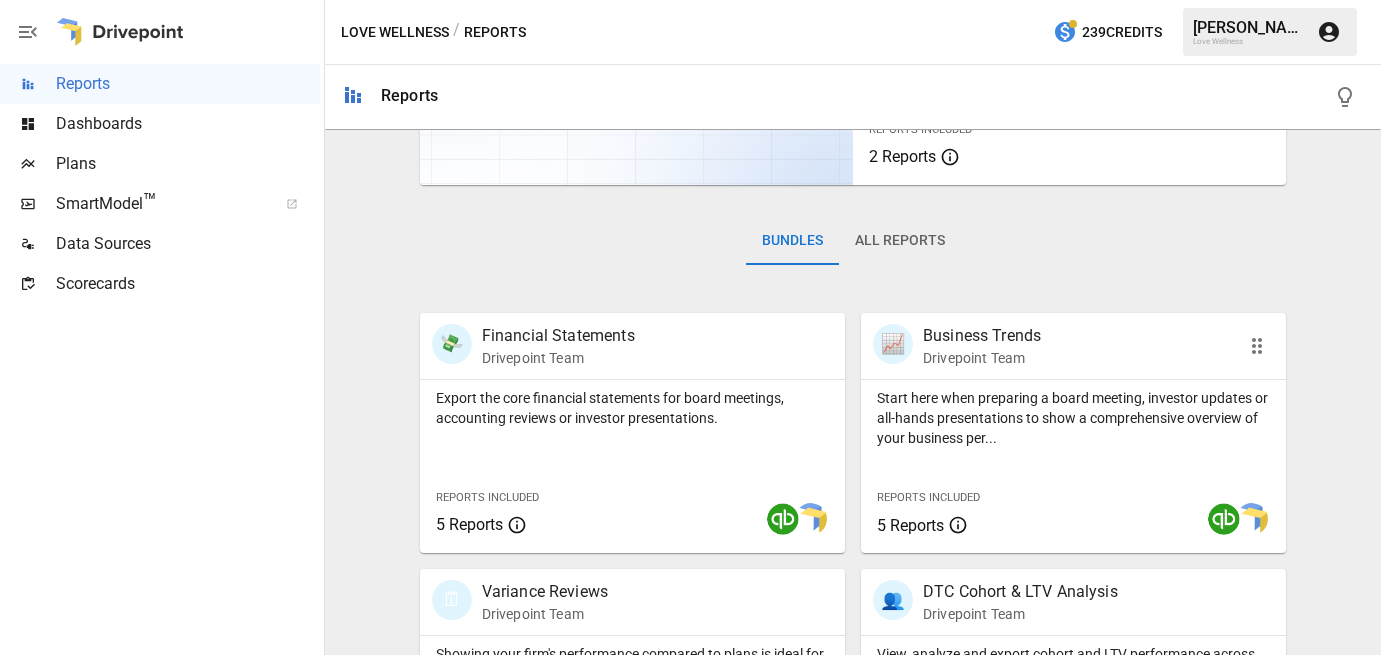 click on "Start here when preparing a board meeting, investor updates or all-hands presentations to show a comprehensive overview of your business per..." at bounding box center (1073, 418) 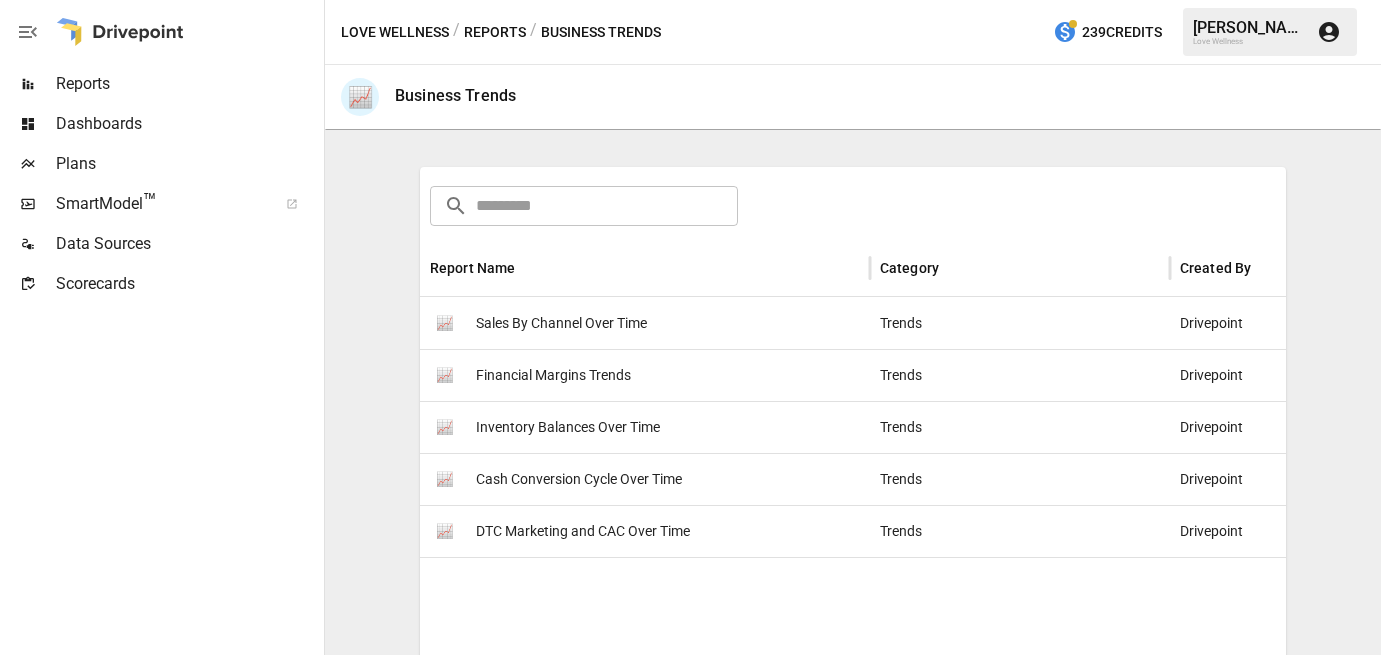 scroll, scrollTop: 320, scrollLeft: 0, axis: vertical 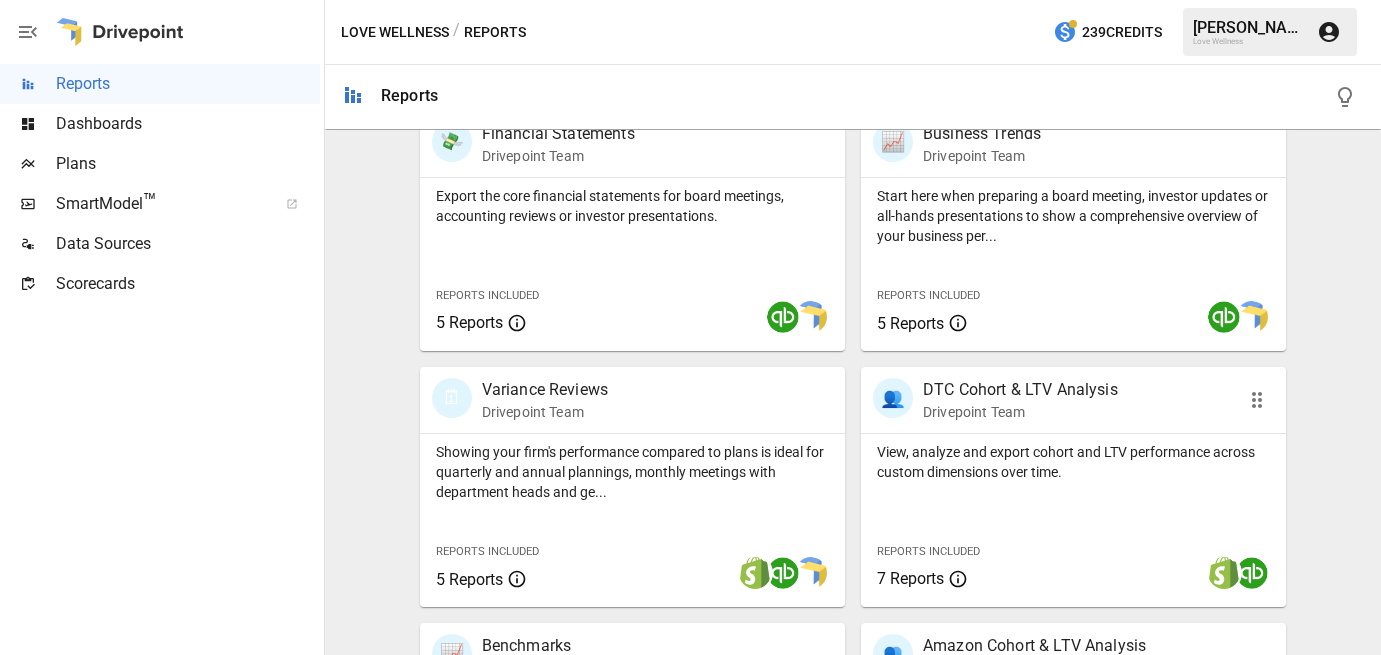 click on "View, analyze and export cohort and LTV performance across custom dimensions over time." at bounding box center [1073, 462] 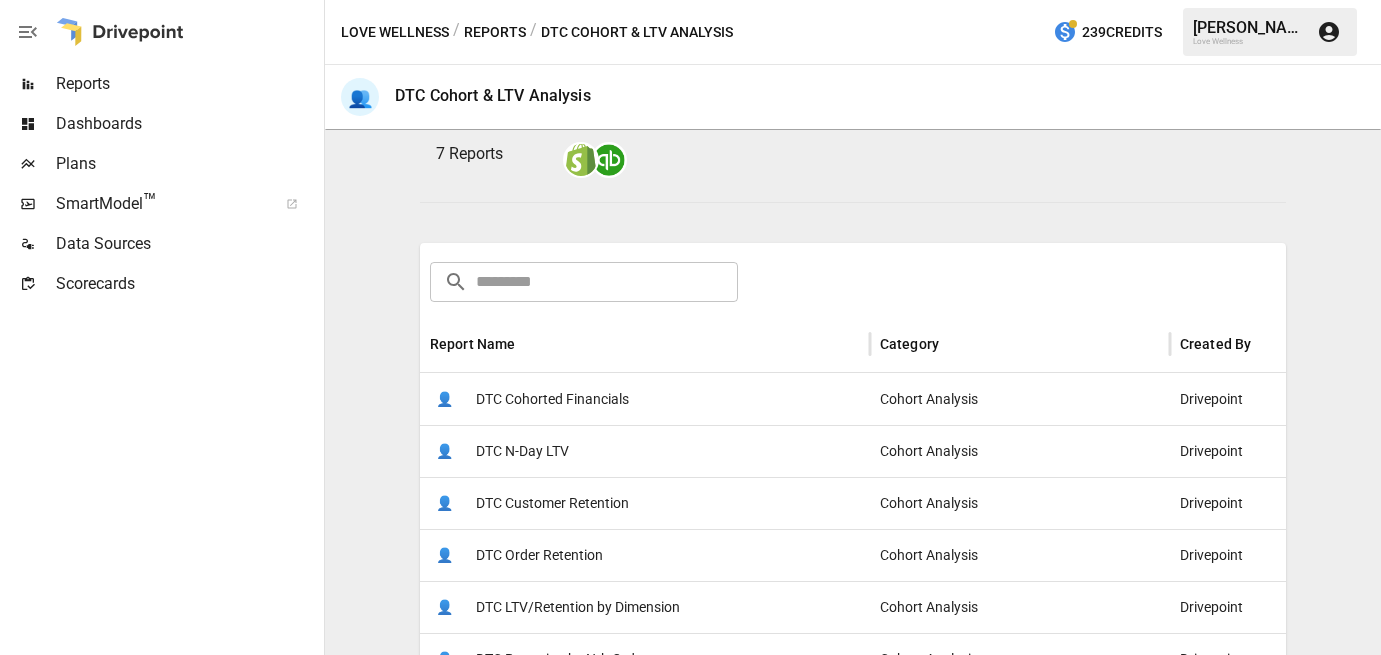 scroll, scrollTop: 0, scrollLeft: 0, axis: both 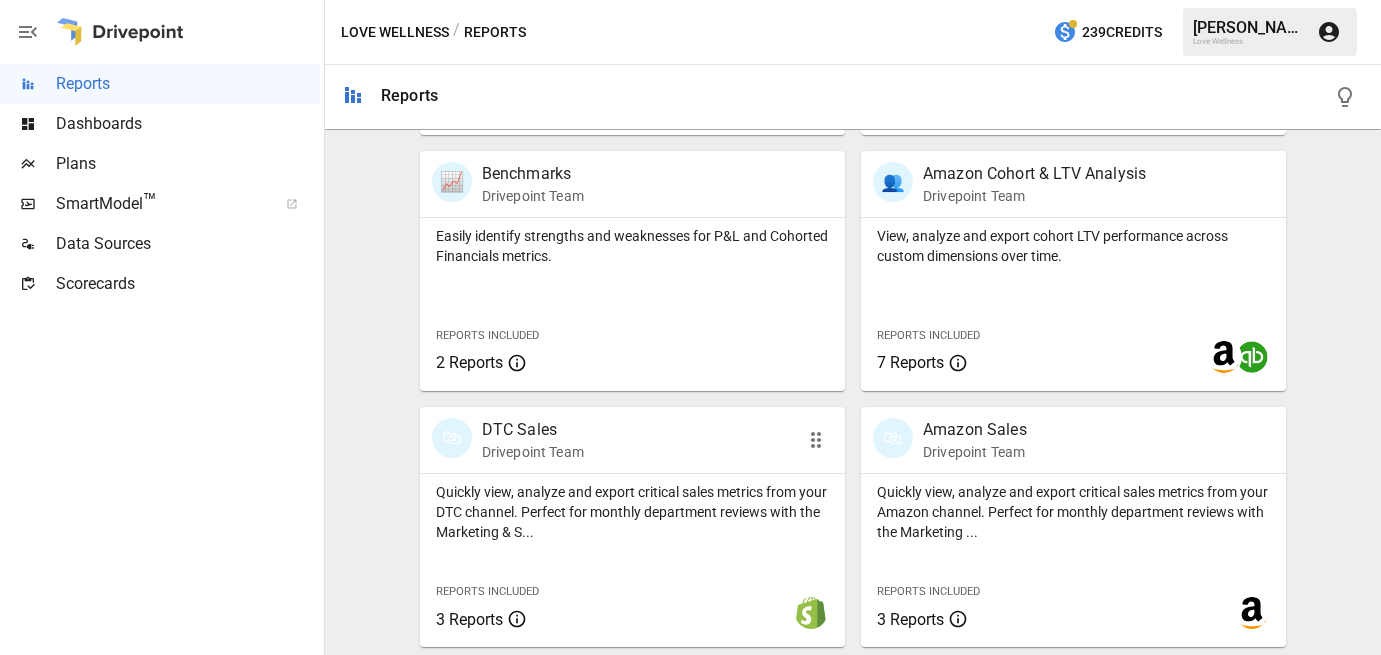 click on "Quickly view, analyze and export critical sales metrics from your DTC channel. Perfect for monthly department reviews with the Marketing & S..." at bounding box center [632, 512] 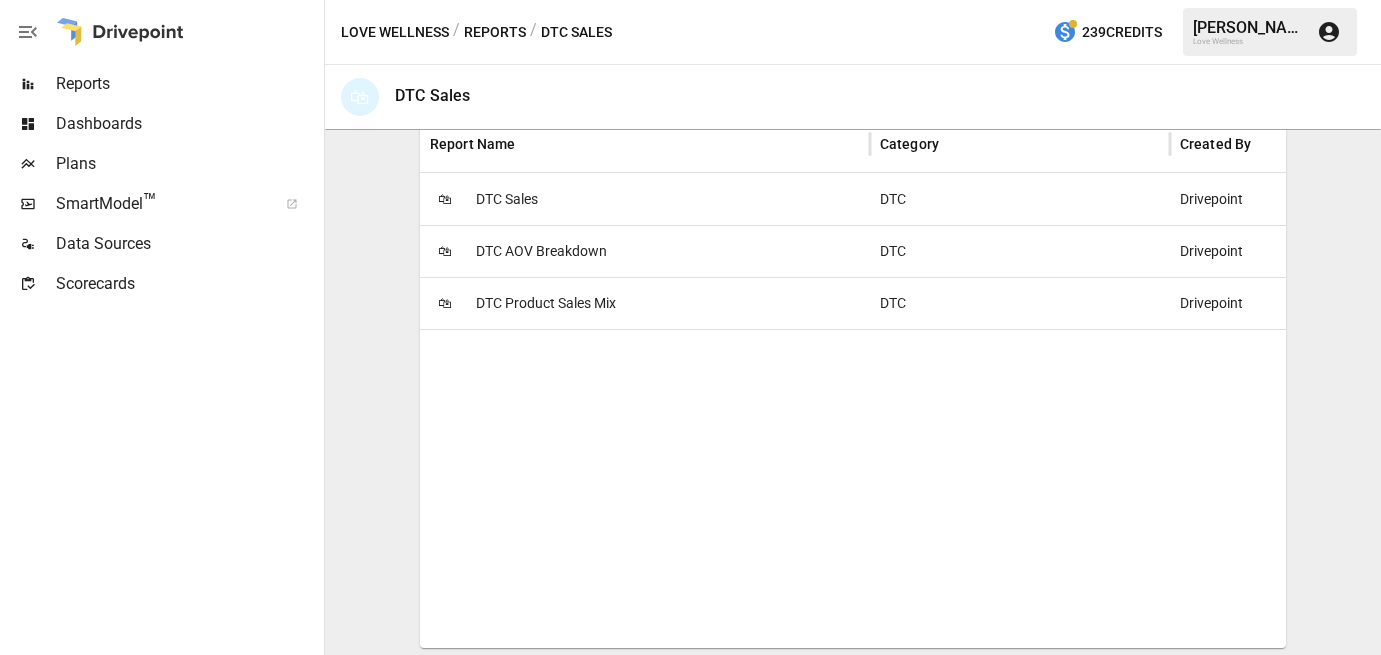scroll, scrollTop: 397, scrollLeft: 0, axis: vertical 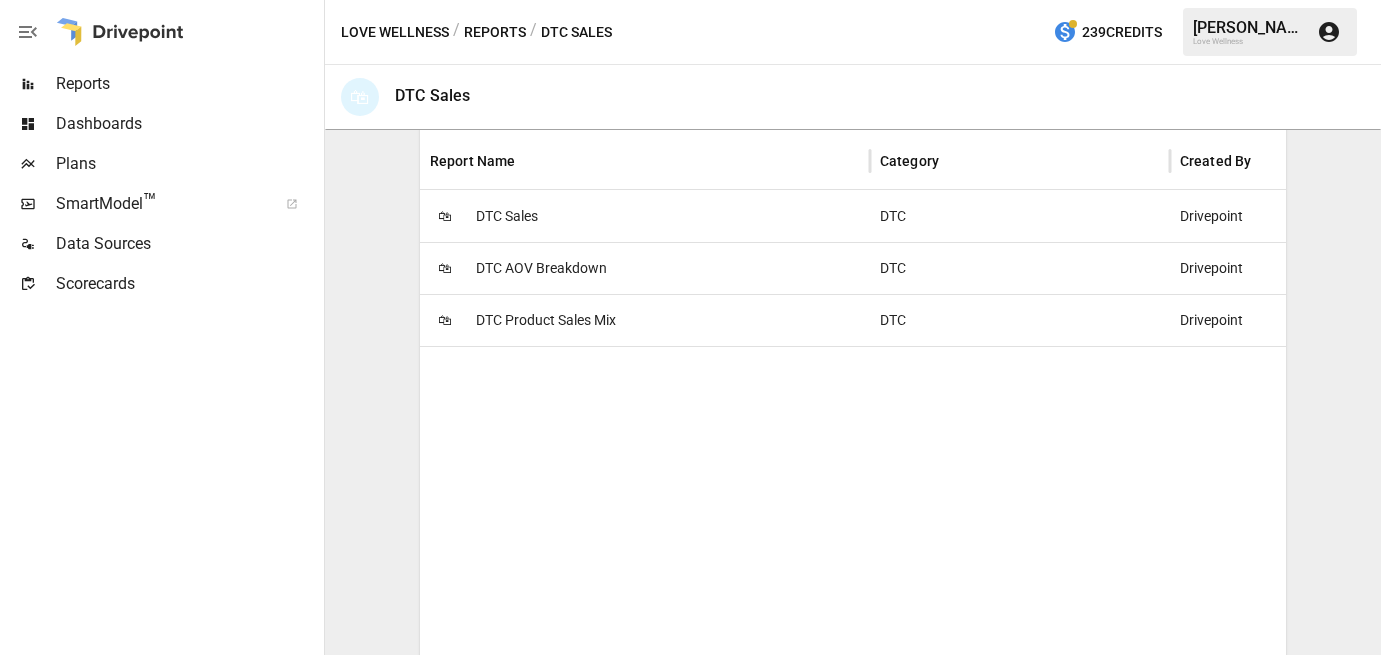click on "DTC AOV Breakdown" at bounding box center (541, 268) 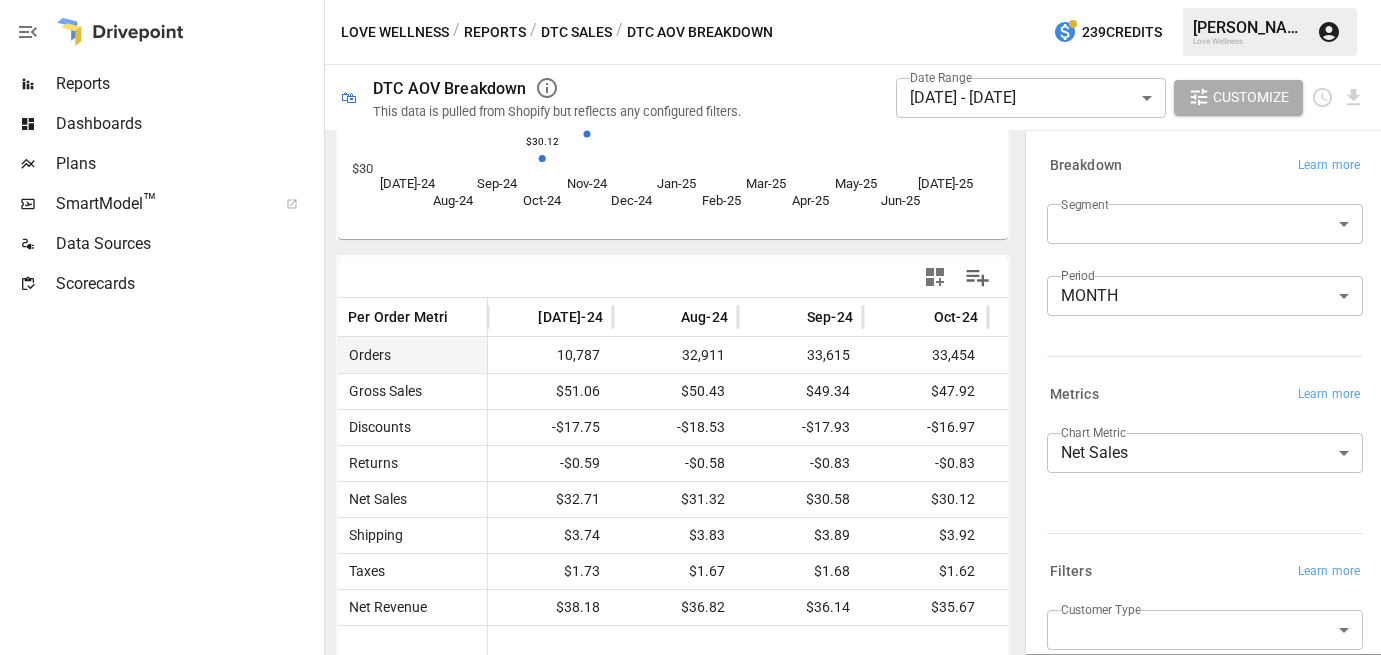 scroll, scrollTop: 319, scrollLeft: 0, axis: vertical 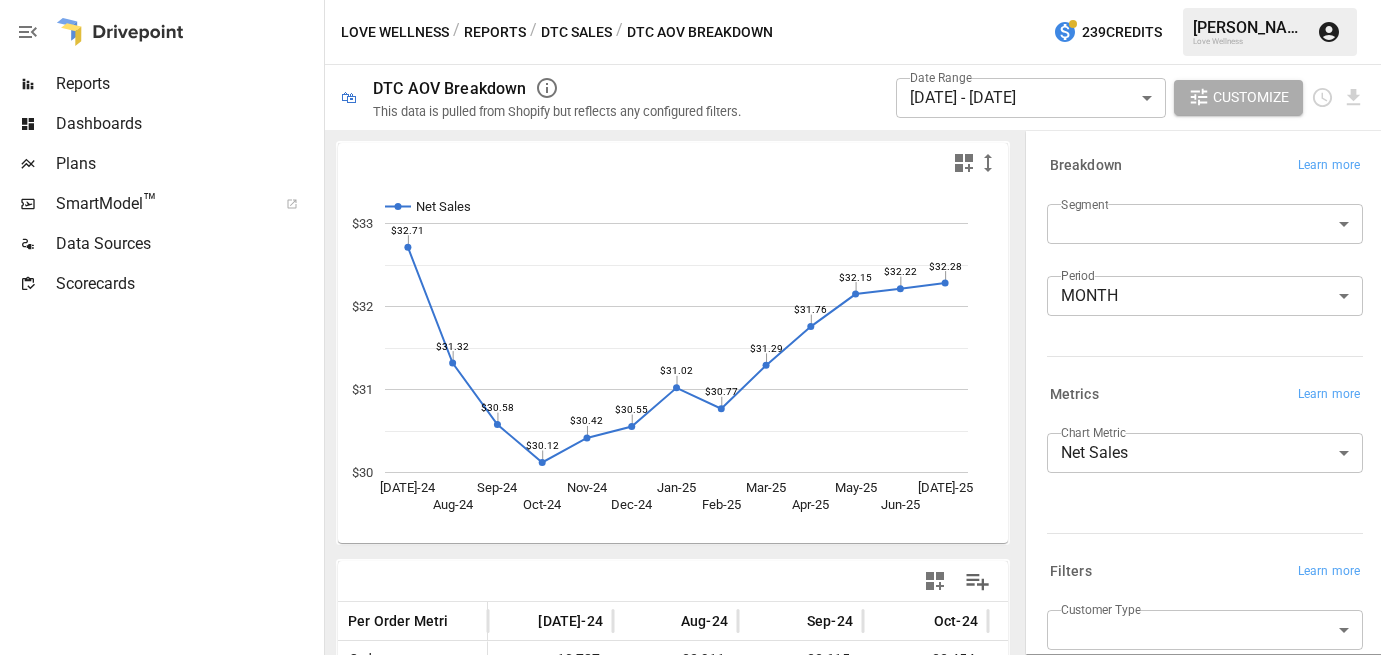 click on "Reports Dashboards Plans SmartModel ™ Data Sources Scorecards Love Wellness / Reports / DTC Sales / DTC AOV Breakdown 239  Credits [PERSON_NAME] Love Wellness 🛍 DTC AOV Breakdown This data is pulled from Shopify but reflects any configured filters. Date Range [DATE] - [DATE] ****** ​ Customize Net Sales [DATE]-24 Aug-24 Sep-24 Oct-24 Nov-24 Dec-24 Jan-25 Feb-25 Mar-25 Apr-25 May-25 Jun-25 [DATE]-25 $30 $31 $32 $33 $32.71 $31.32 $30.58 $30.12 $30.42 $30.55 $31.02 $30.77 $31.29 $31.76 $32.15 $32.22 $32.28 Net Sales Per Order Metric [DATE]-24 Aug-24 Sep-24 Oct-24 Nov-24 Dec-24 Jan-25 Orders 10,787 32,911 33,615 33,454 34,230 33,979 34,959 Gross Sales $51.06 $50.43 $49.34 $47.92 $48.93 $48.35 $50.03 Discounts -$17.75 -$18.53 -$17.93 -$16.97 -$17.73 -$17.09 -$18.33 Returns -$0.59 -$0.58 -$0.83 -$0.83 -$0.79 -$0.70 -$0.67 Net Sales $32.71 $31.32 $30.58 $30.12 $30.42 $30.55 $31.02 Shipping $3.74 $3.83 $3.89 $3.92 $3.89 $3.90 $3.81 Taxes $1.73 $1.67 $1.68 $1.62 $1.62 $1.63 $1.68 Net Revenue $38.18 $36.82 $36.14 ​" at bounding box center [690, 0] 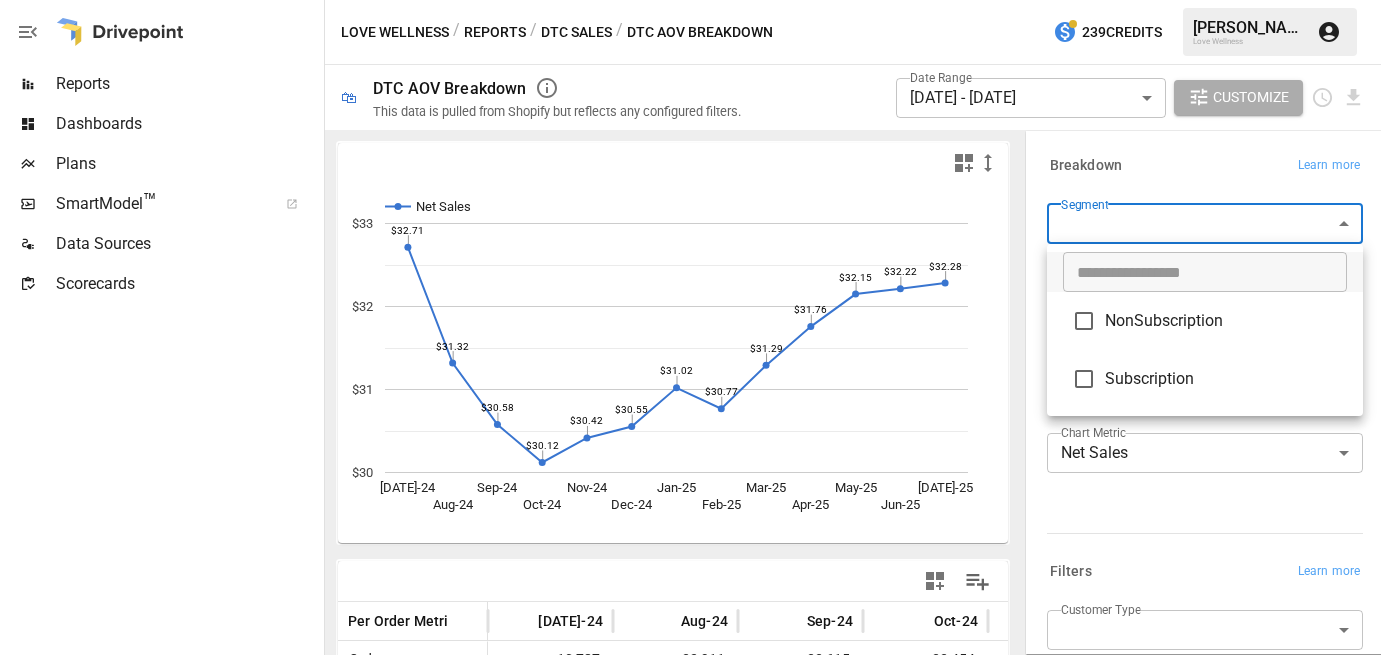 click on "NonSubscription" at bounding box center [1226, 321] 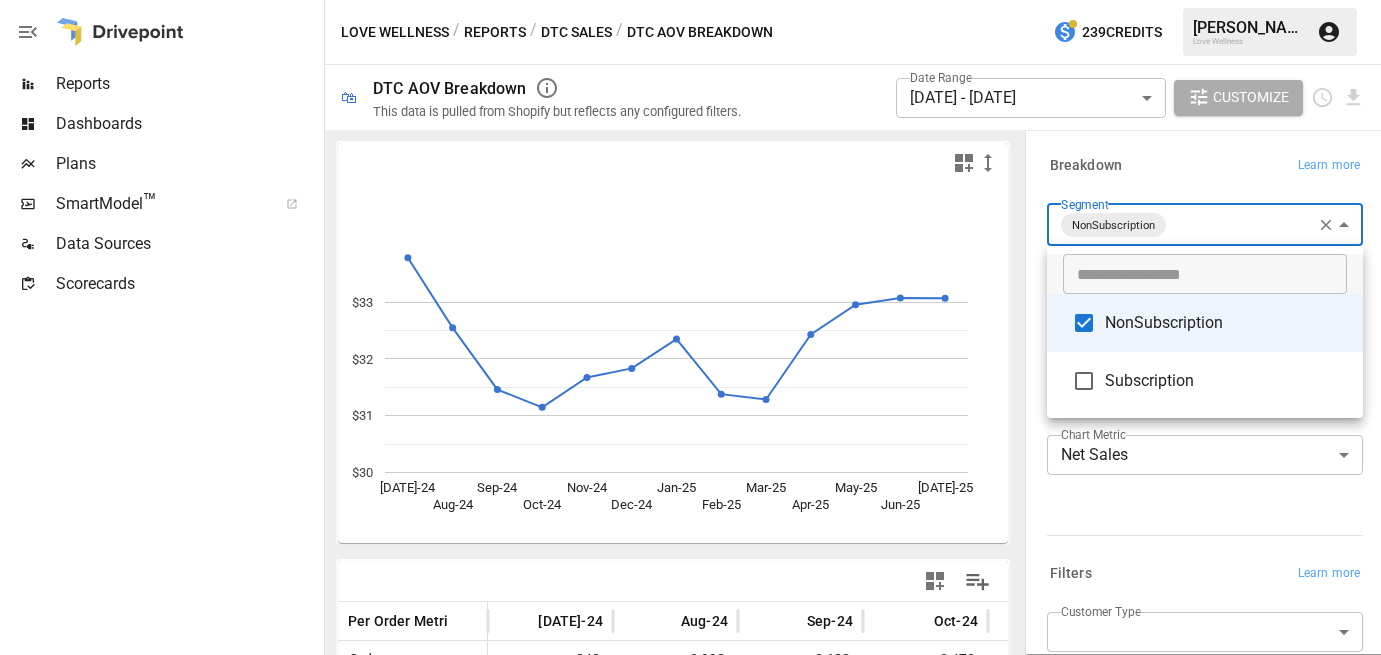 click at bounding box center [690, 327] 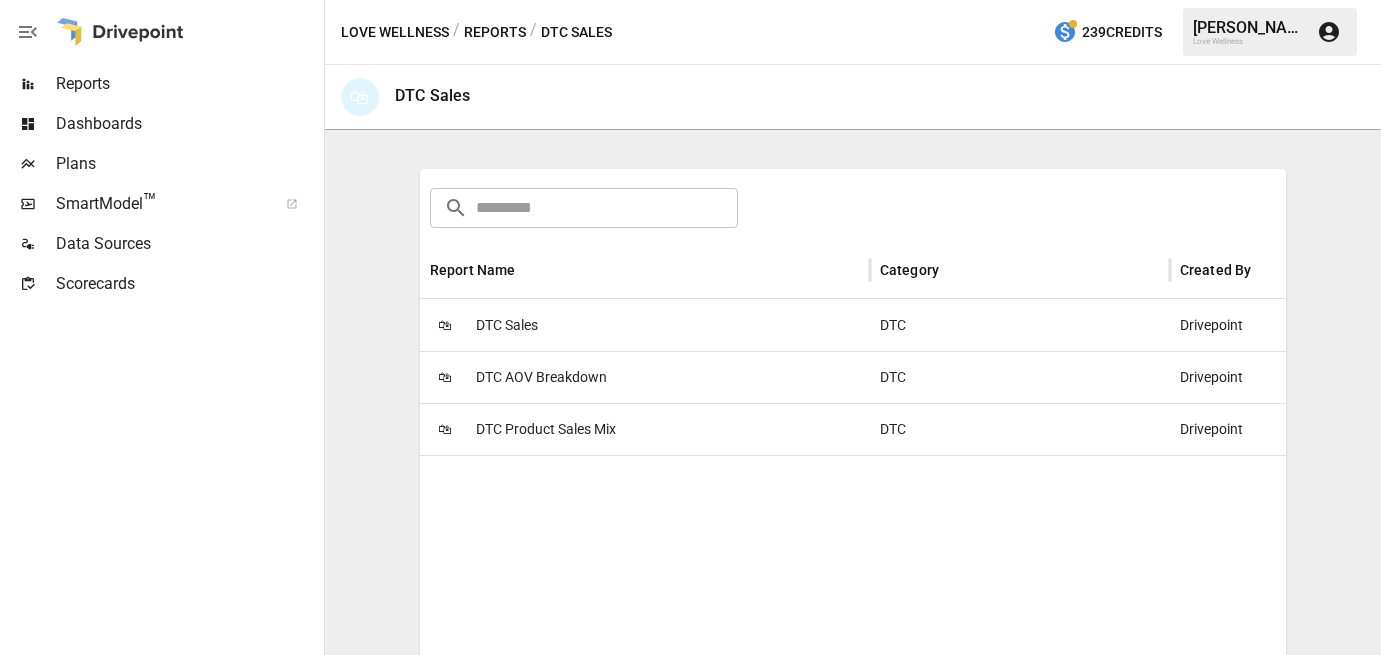 scroll, scrollTop: 307, scrollLeft: 0, axis: vertical 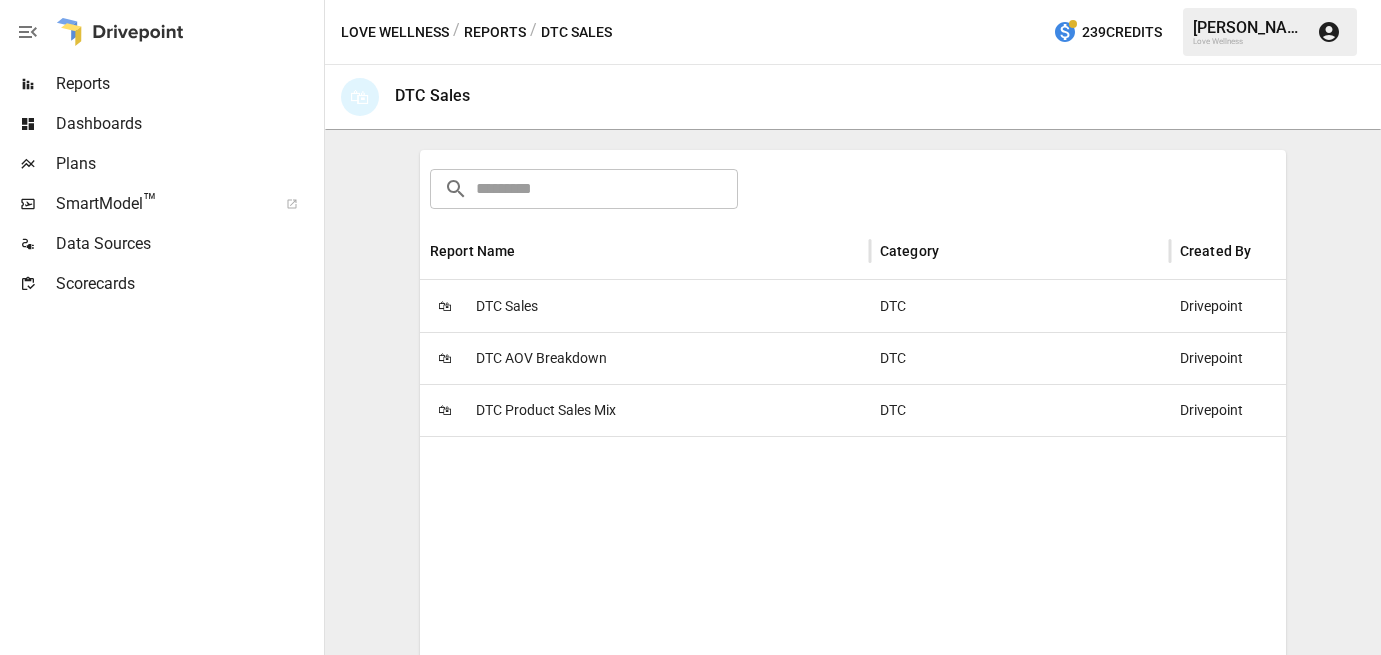 click on "DTC Sales" at bounding box center [507, 306] 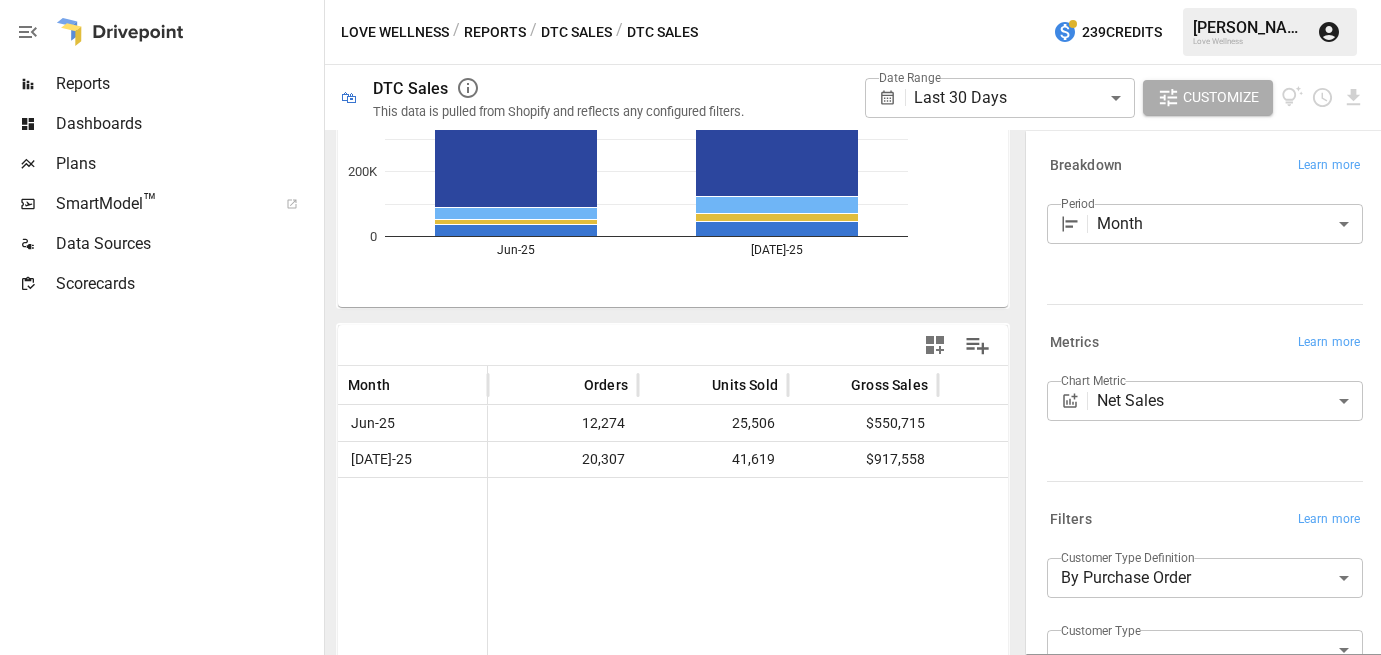 scroll, scrollTop: 237, scrollLeft: 0, axis: vertical 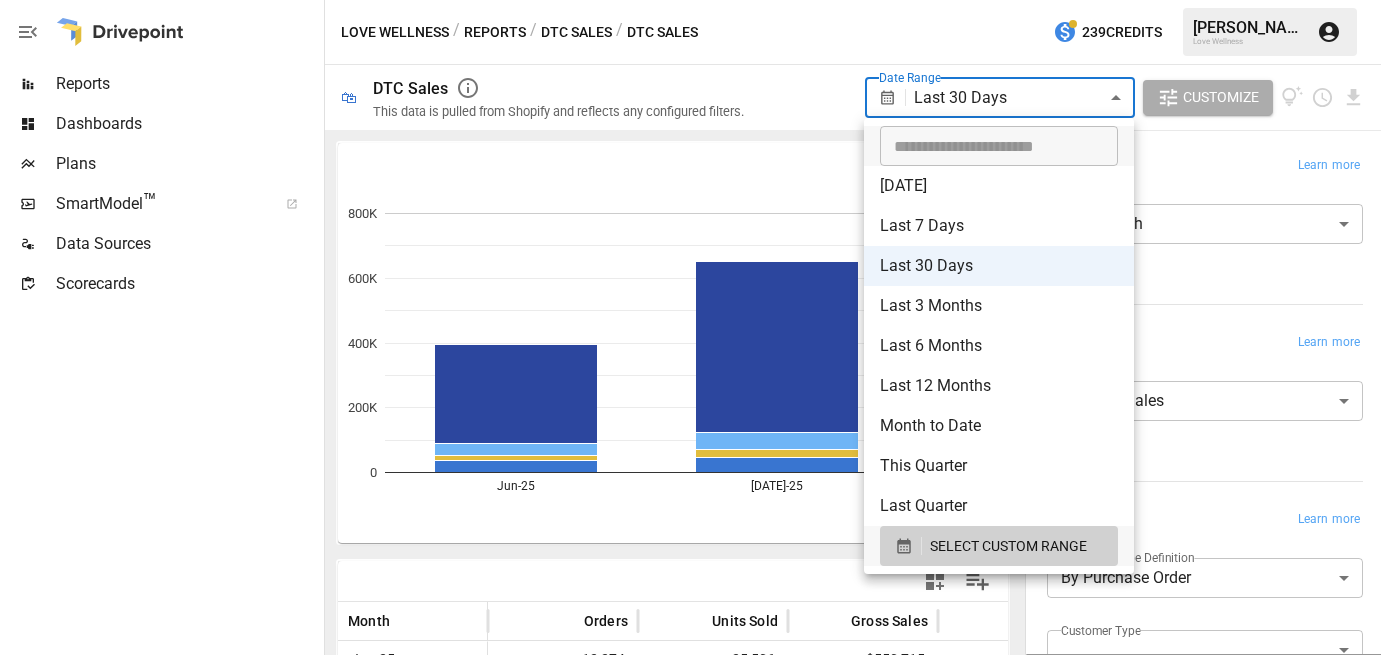 click on "**********" at bounding box center [690, 0] 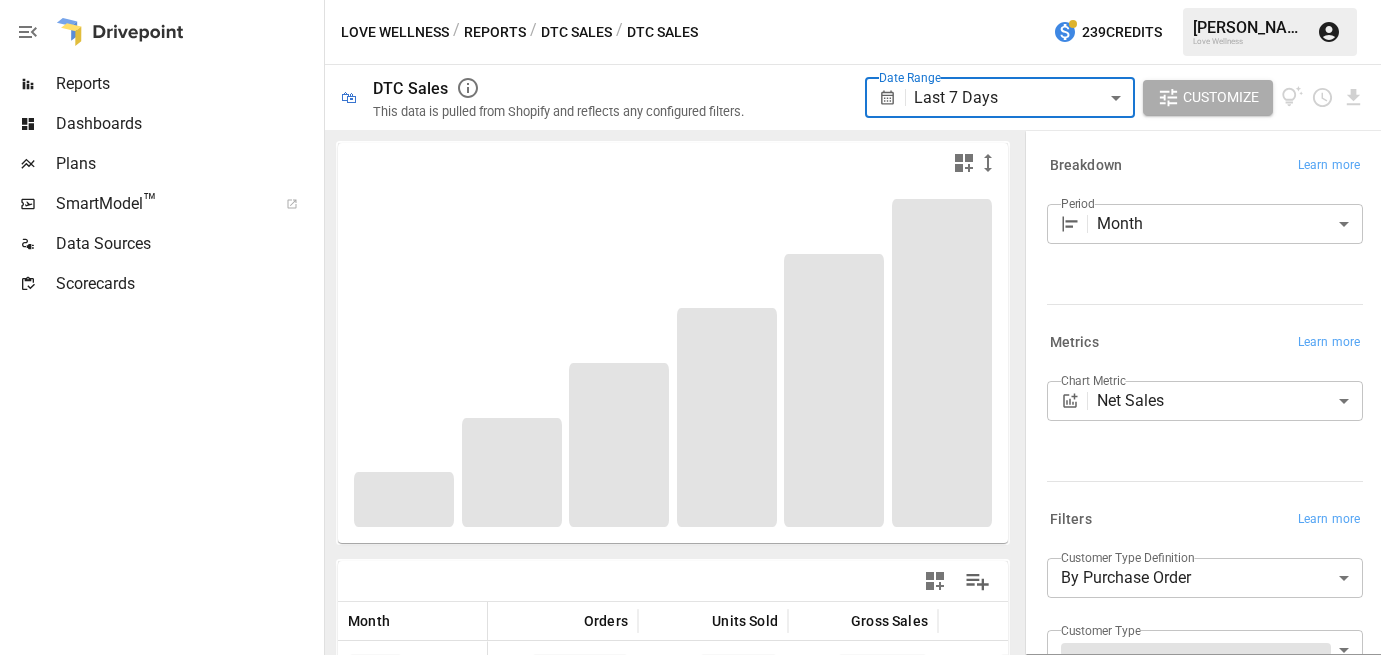 click on "**********" at bounding box center [690, 0] 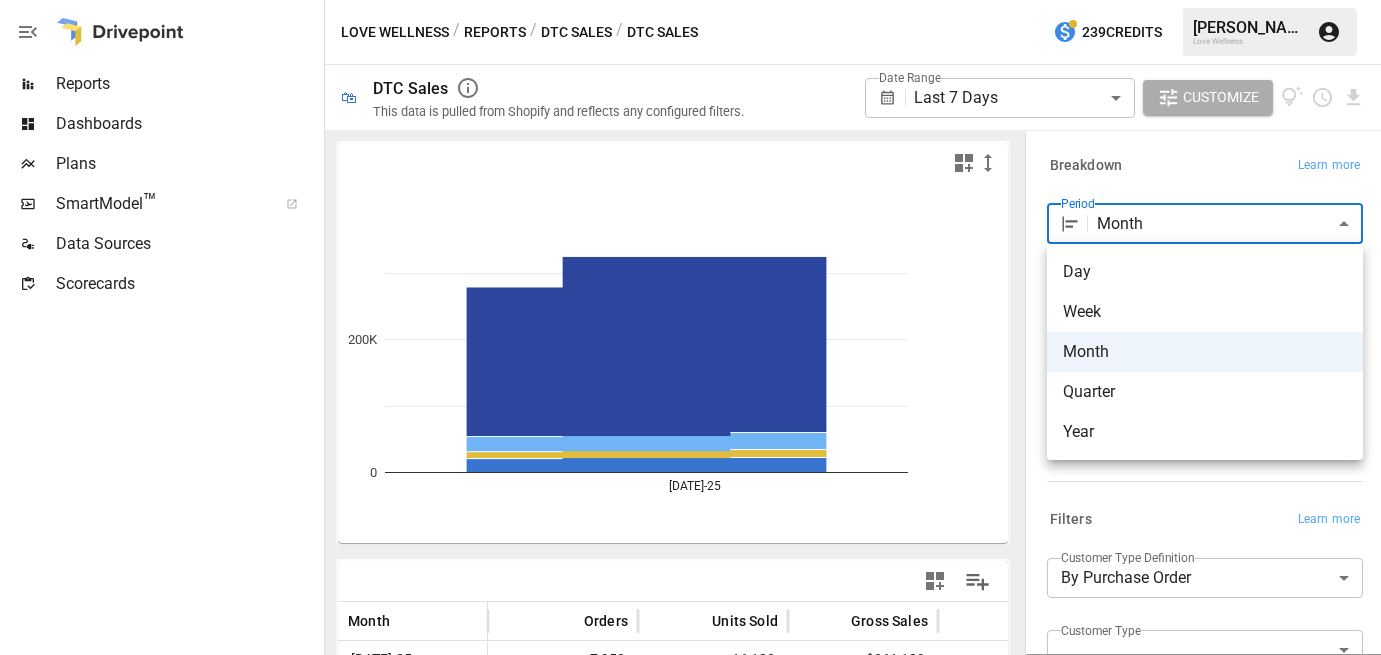 click on "Week" at bounding box center (1205, 312) 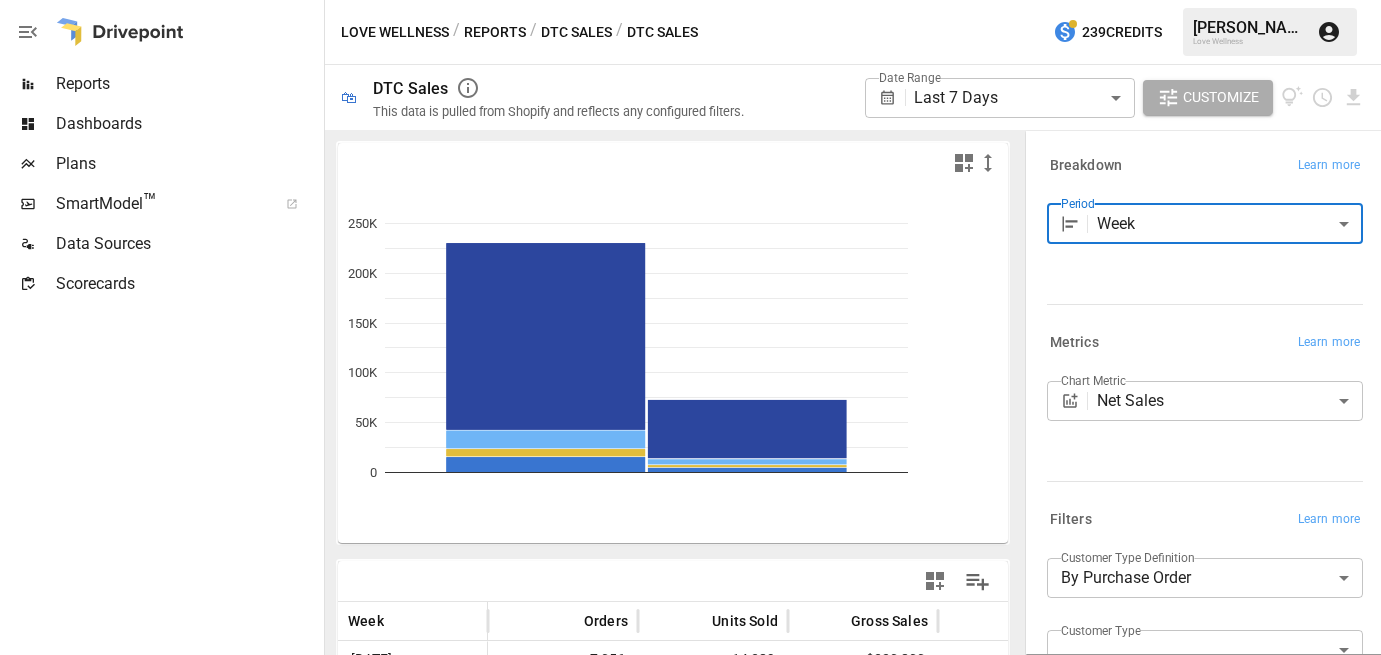 click on "**********" at bounding box center [690, 0] 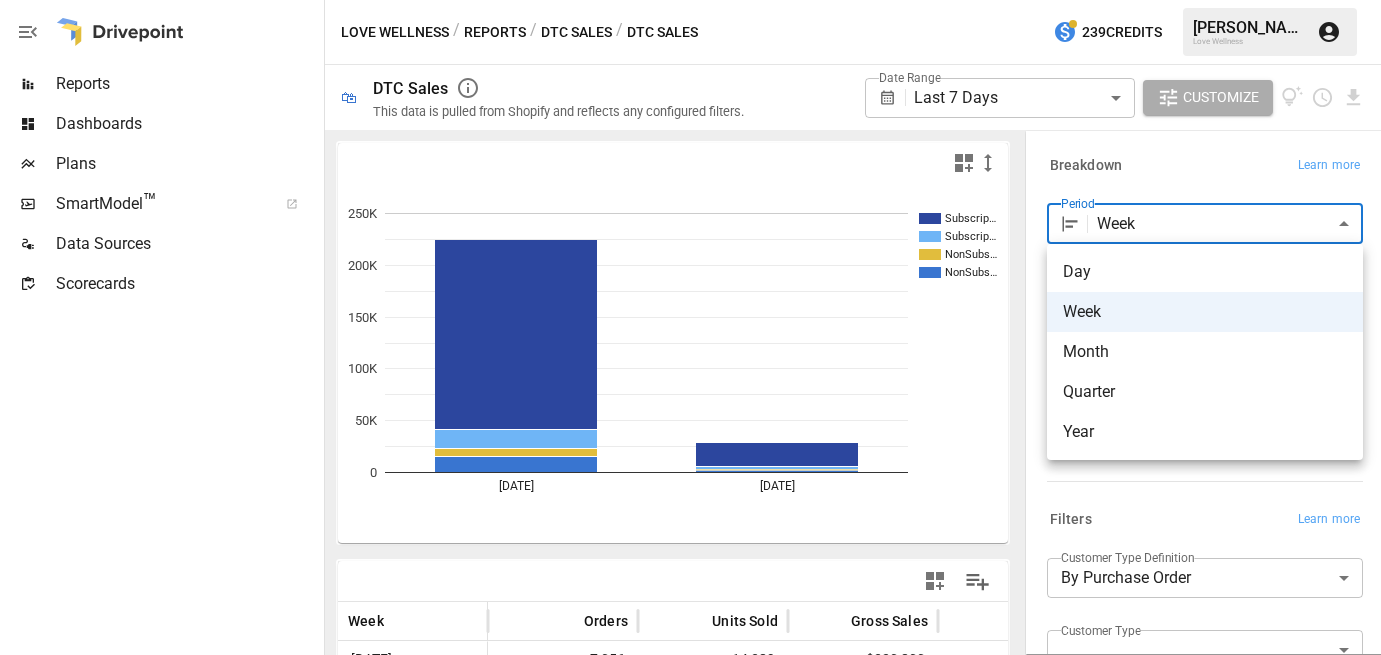 click on "Day" at bounding box center (1205, 272) 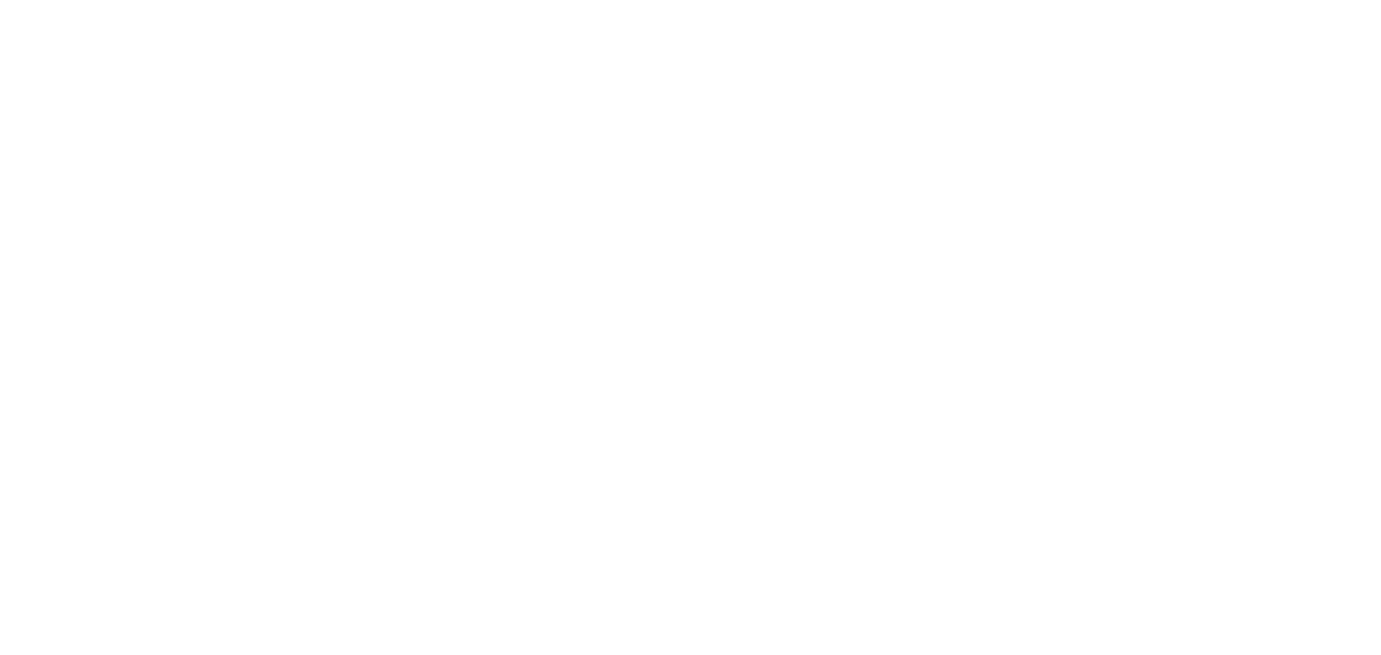 scroll, scrollTop: 0, scrollLeft: 0, axis: both 